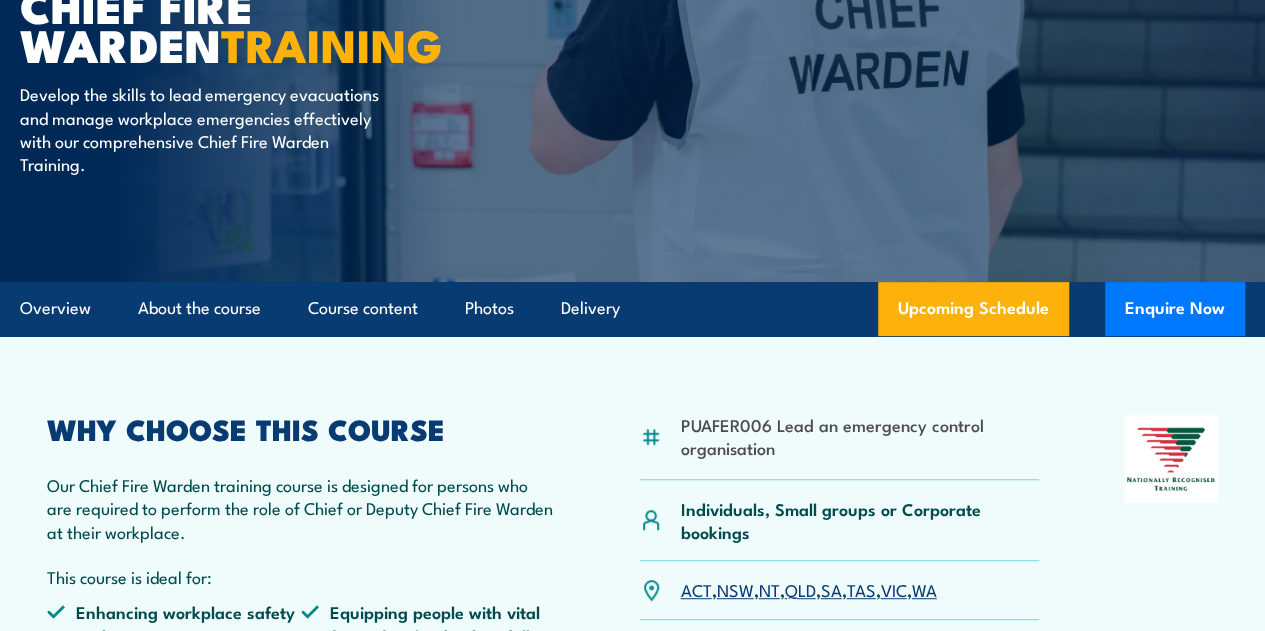 scroll, scrollTop: 236, scrollLeft: 0, axis: vertical 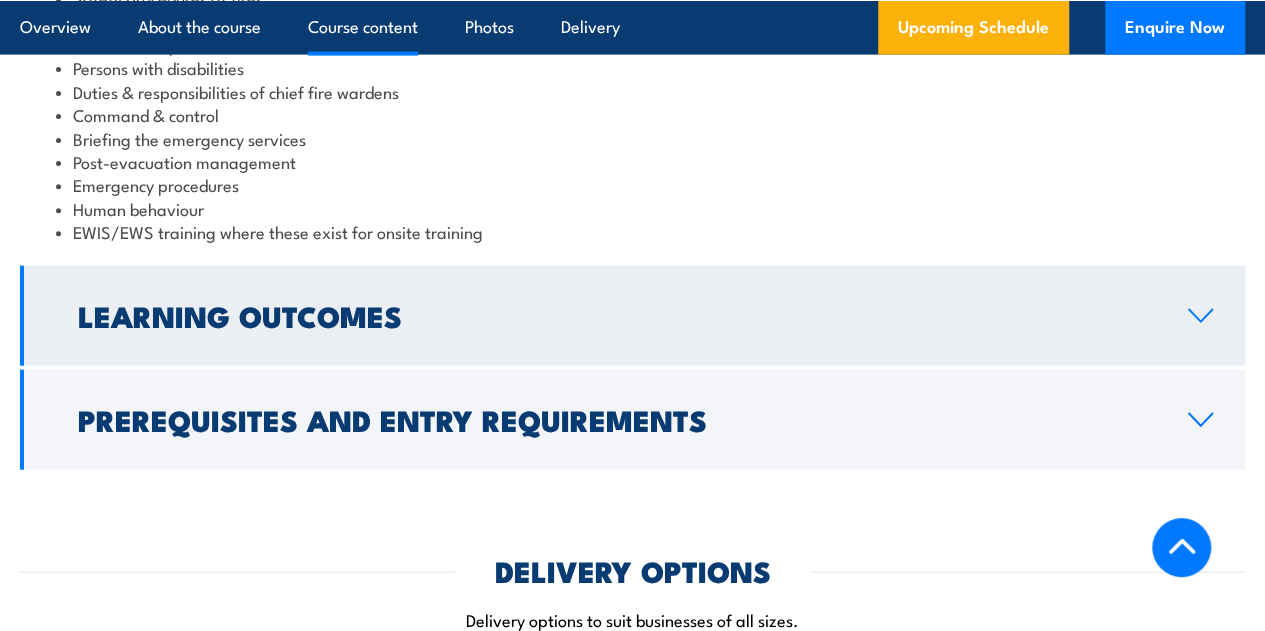 click on "Learning Outcomes" at bounding box center (617, 315) 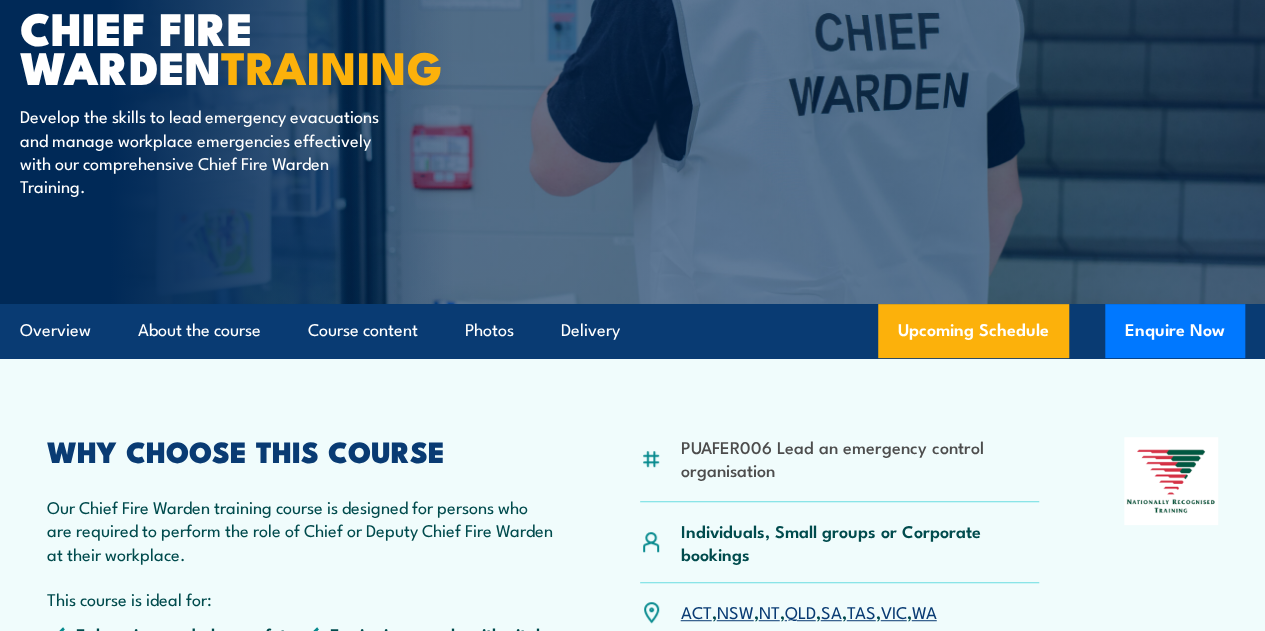 scroll, scrollTop: 212, scrollLeft: 0, axis: vertical 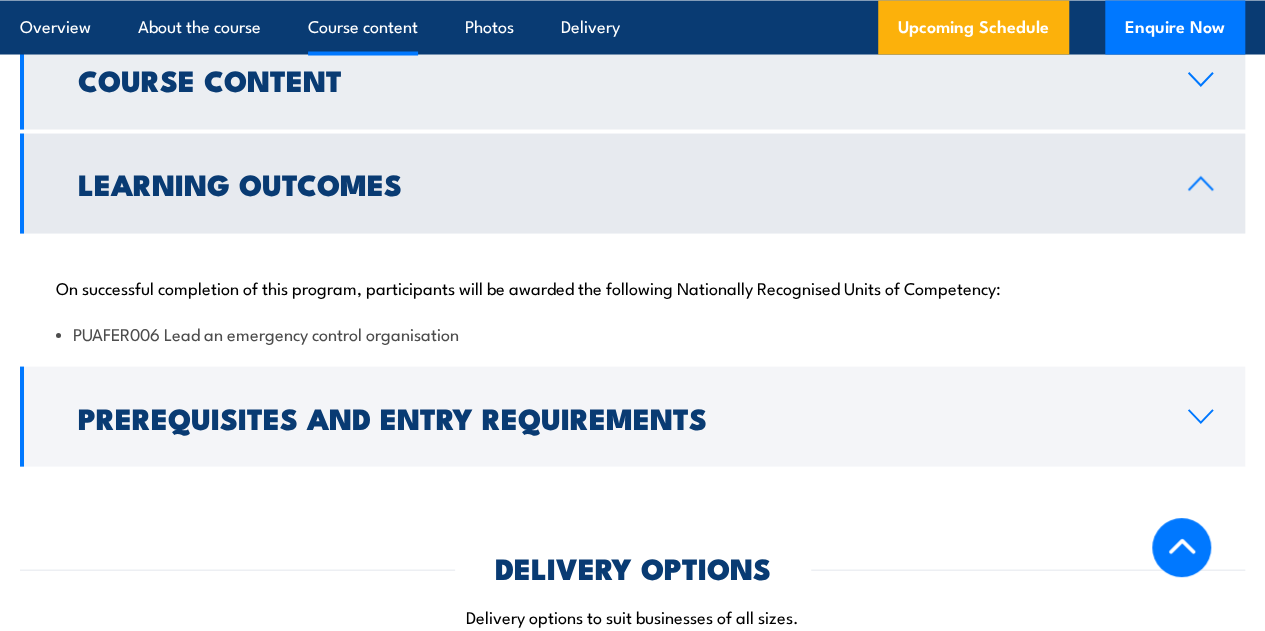 click on "Course Content" at bounding box center (617, 78) 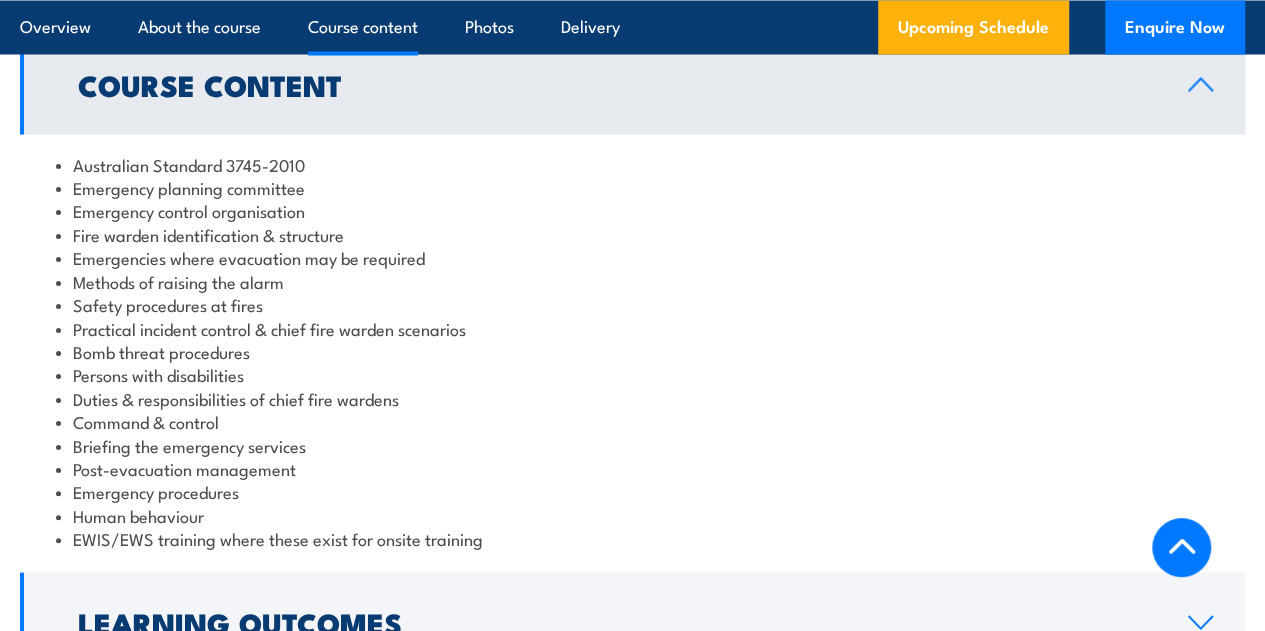 scroll, scrollTop: 1884, scrollLeft: 0, axis: vertical 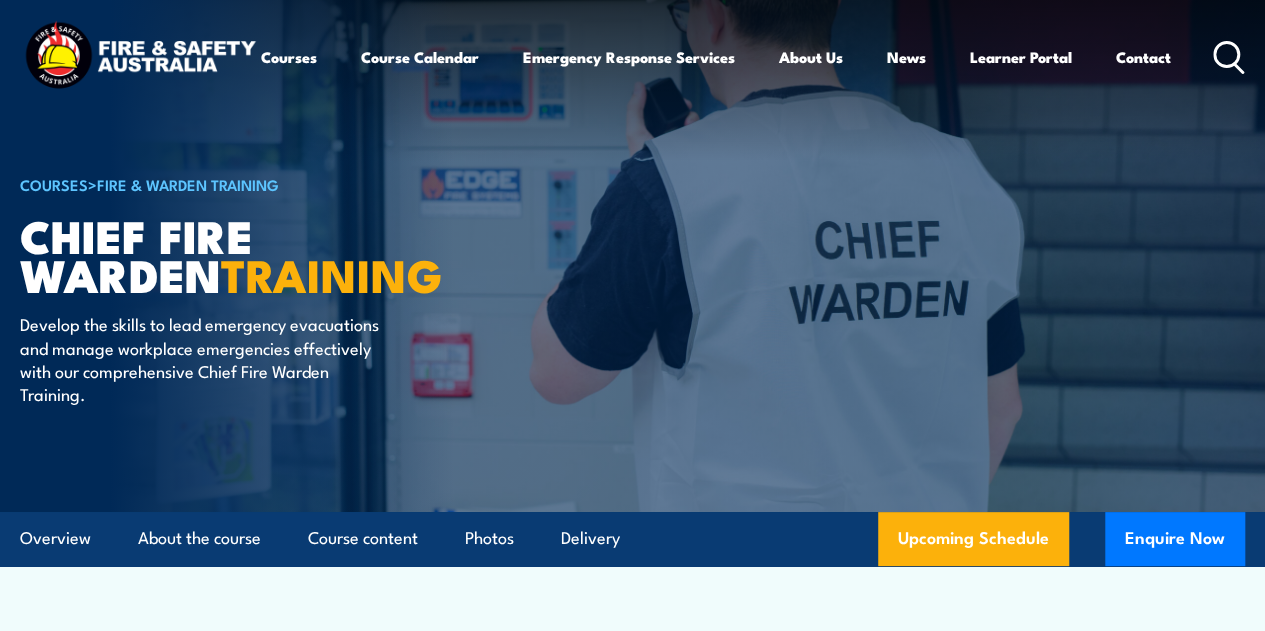 click on "COURSES" at bounding box center (54, 184) 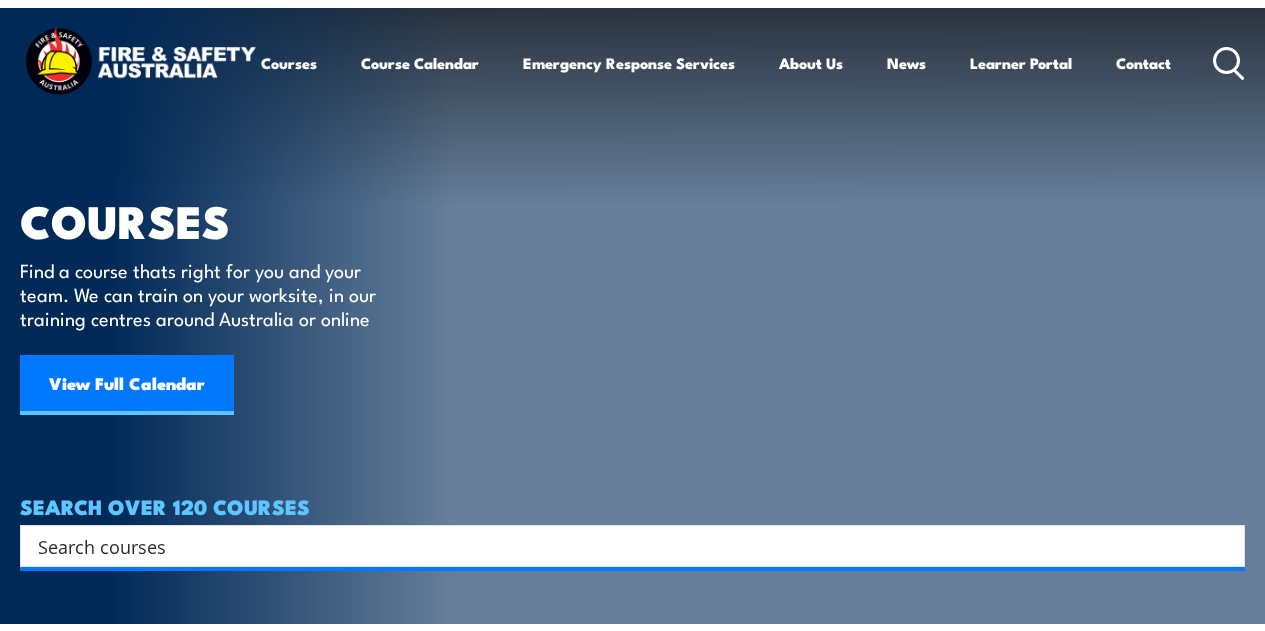 scroll, scrollTop: 0, scrollLeft: 0, axis: both 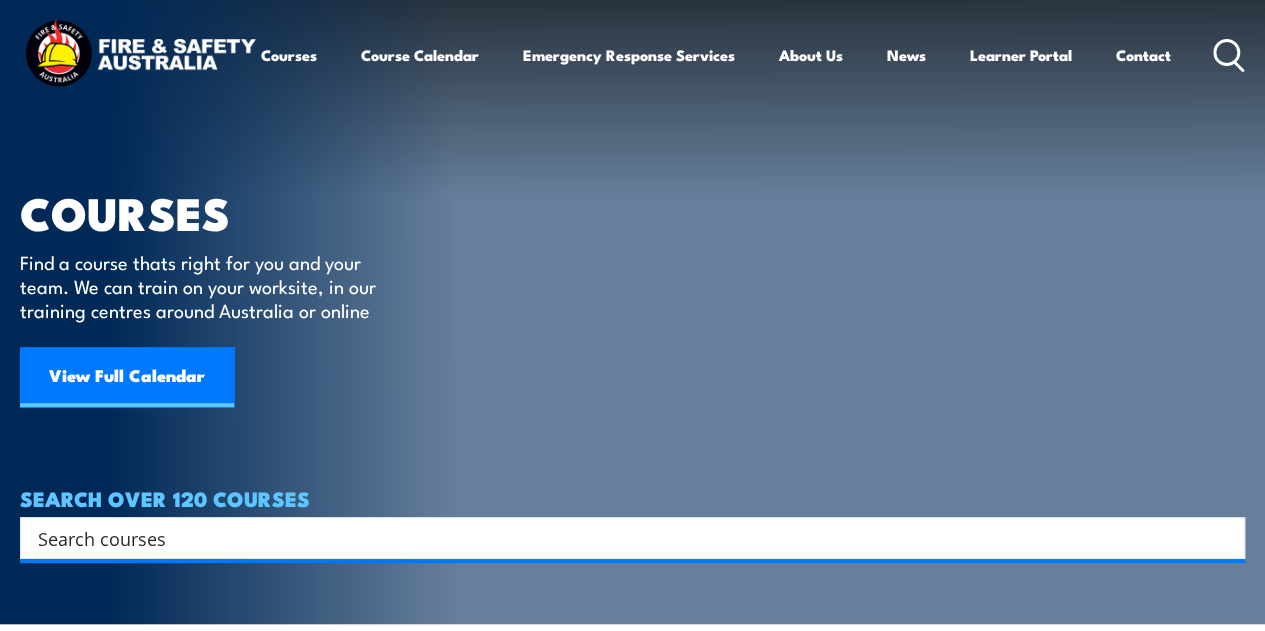 click at bounding box center [619, 538] 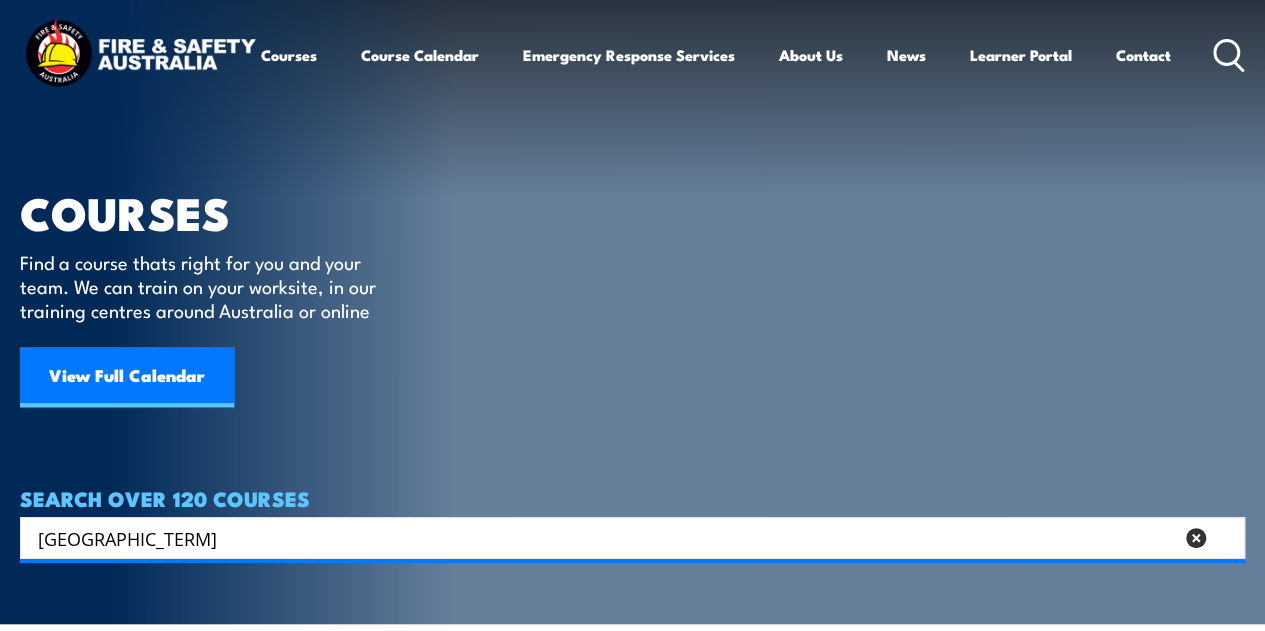 type on "warden" 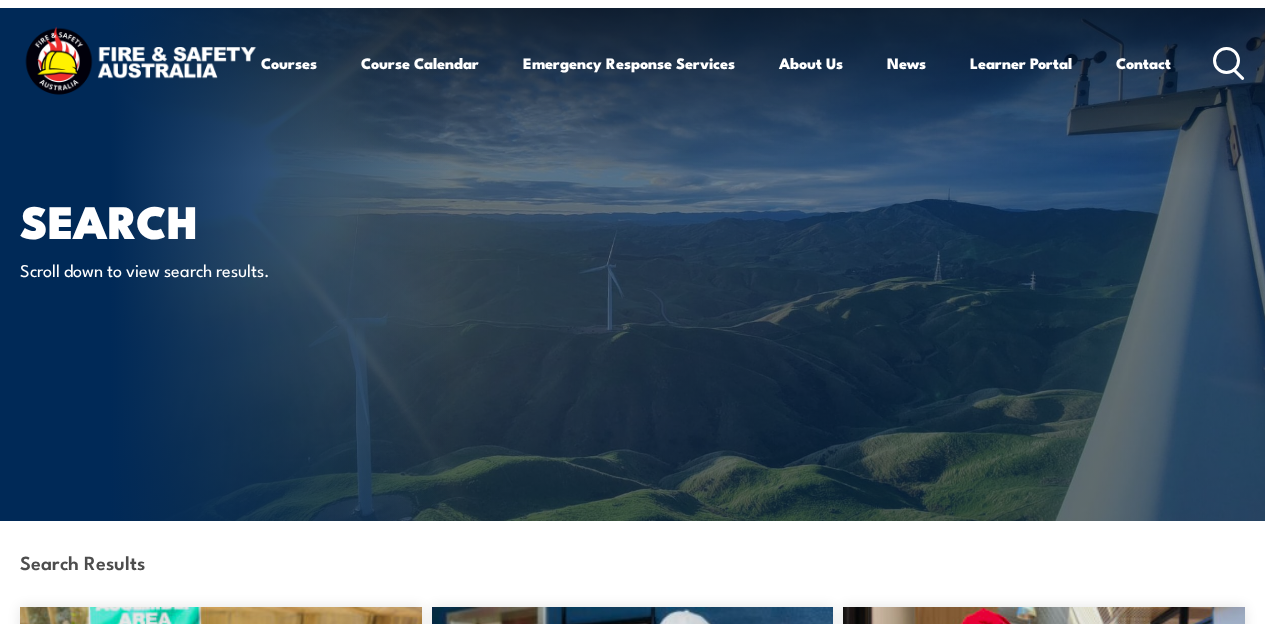 scroll, scrollTop: 0, scrollLeft: 0, axis: both 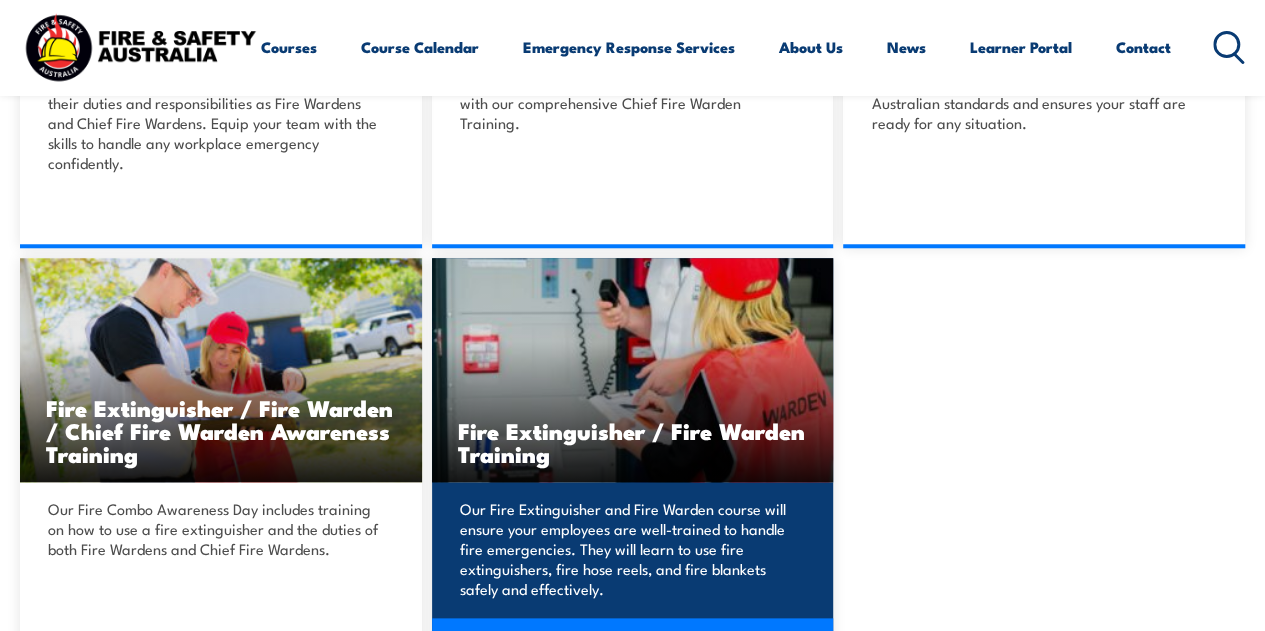 click on "Fire Extinguisher / Fire Warden Training" at bounding box center [633, 442] 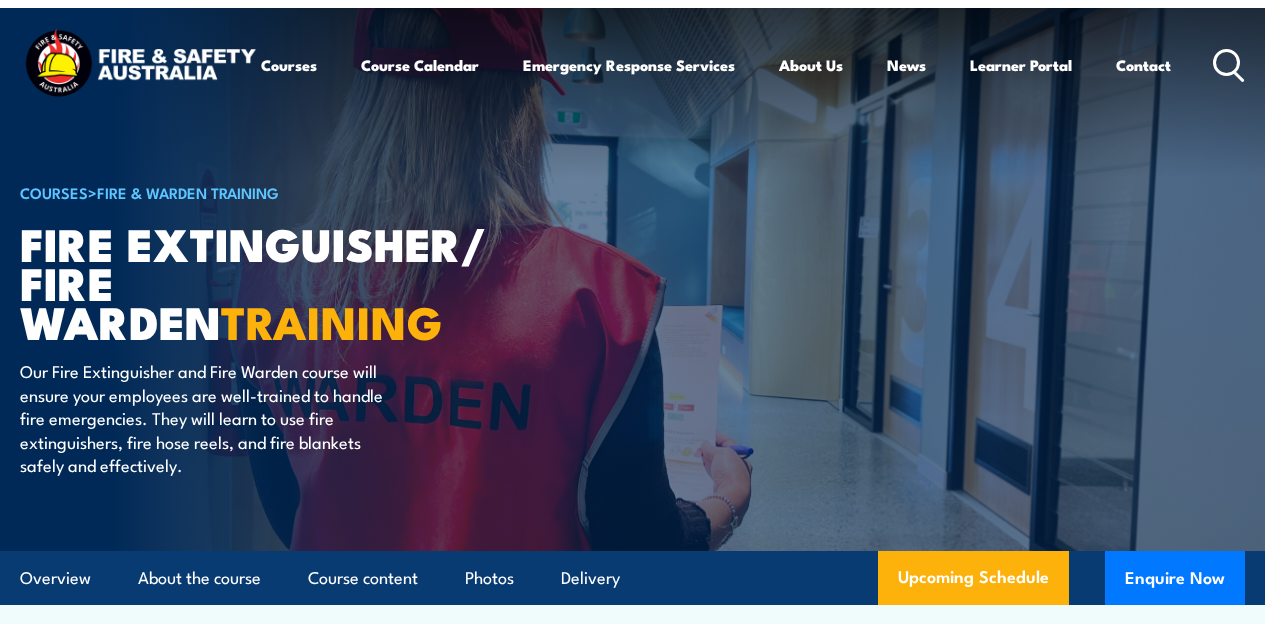scroll, scrollTop: 0, scrollLeft: 0, axis: both 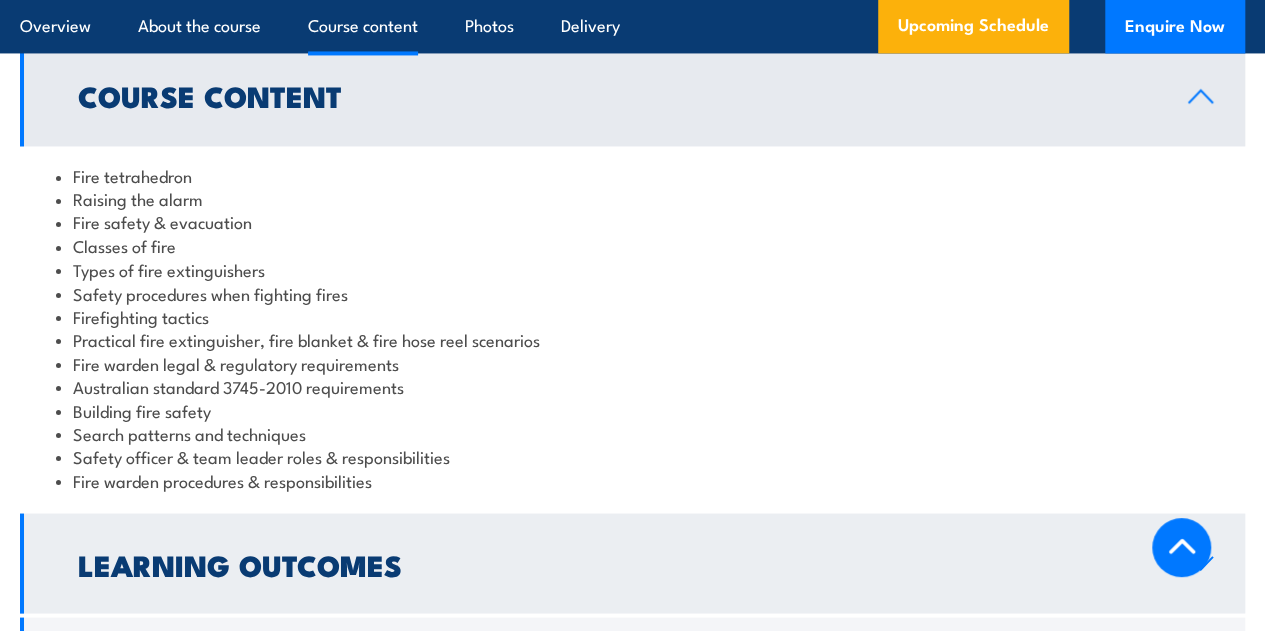 click on "Learning Outcomes" at bounding box center [632, 563] 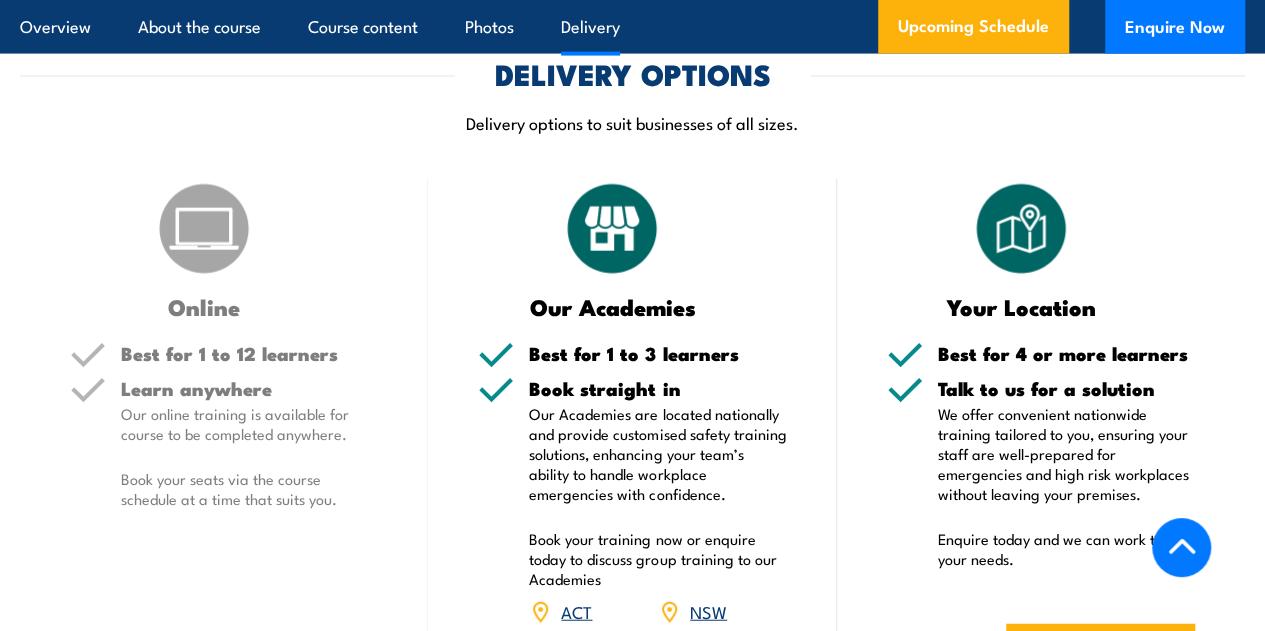 scroll, scrollTop: 2180, scrollLeft: 0, axis: vertical 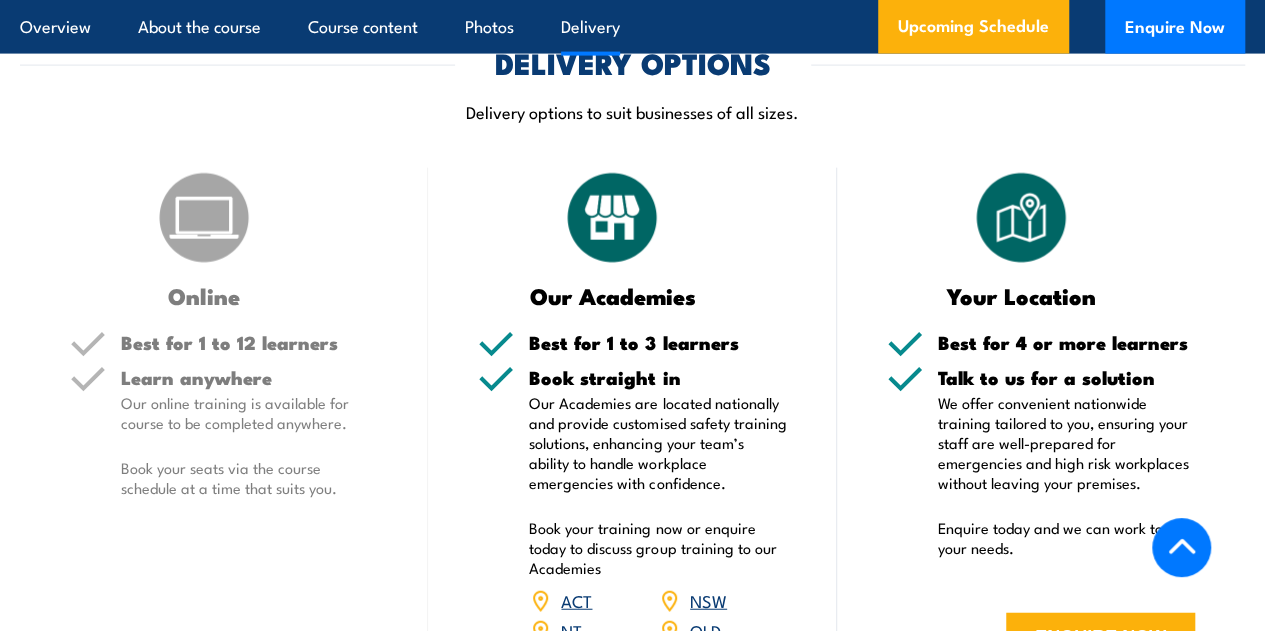 click on "Book your training now or enquire today to discuss group training to our Academies" at bounding box center [657, 548] 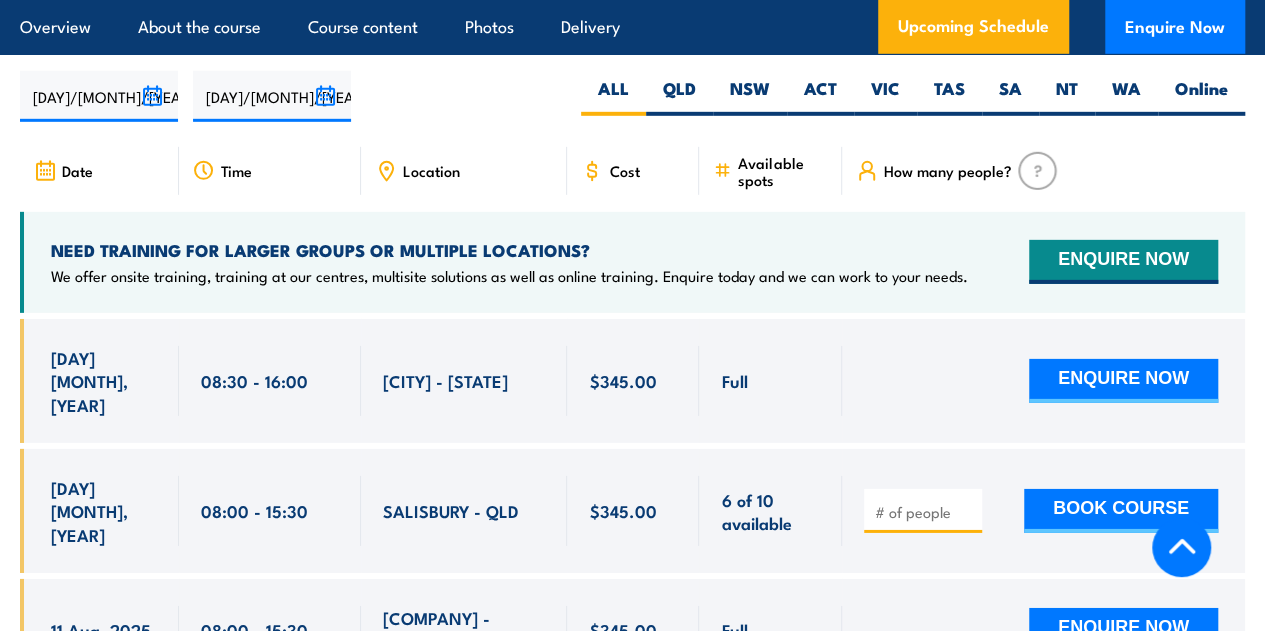scroll, scrollTop: 2994, scrollLeft: 0, axis: vertical 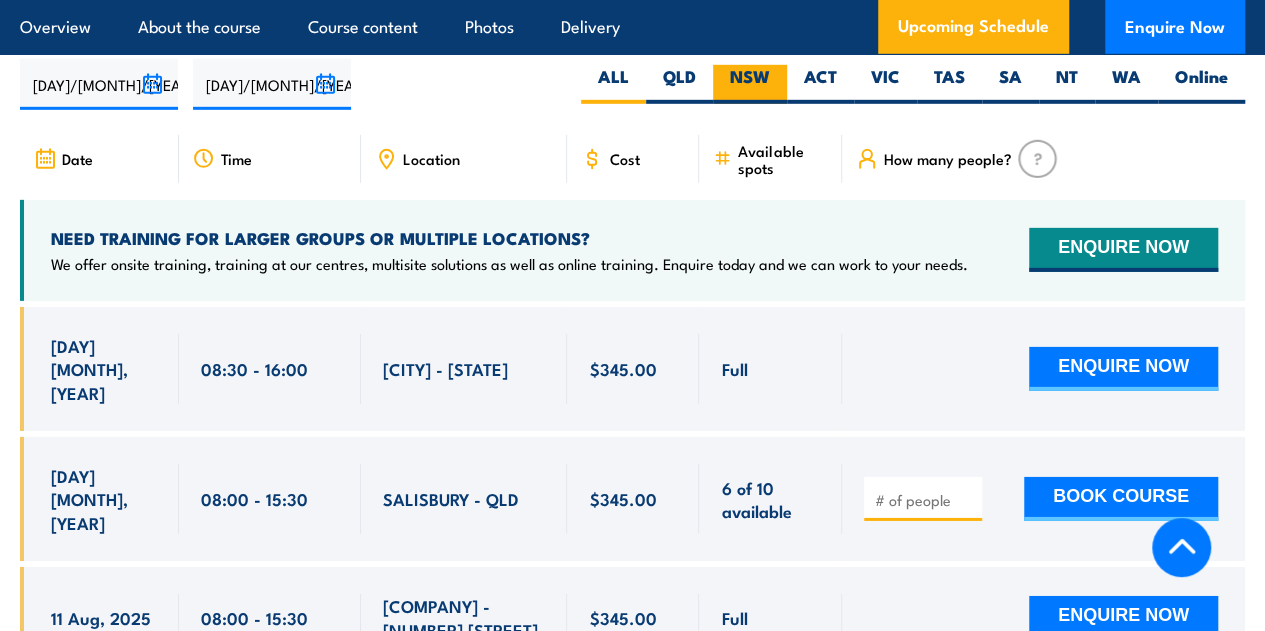 click on "NSW" at bounding box center [750, 84] 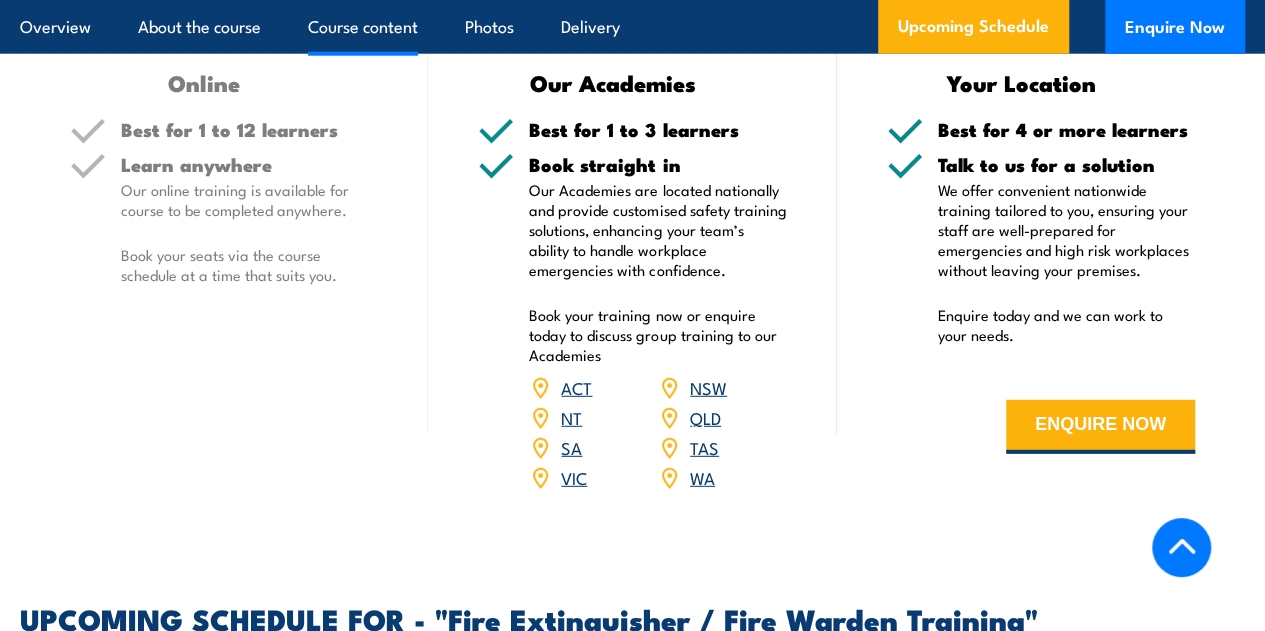scroll, scrollTop: 0, scrollLeft: 0, axis: both 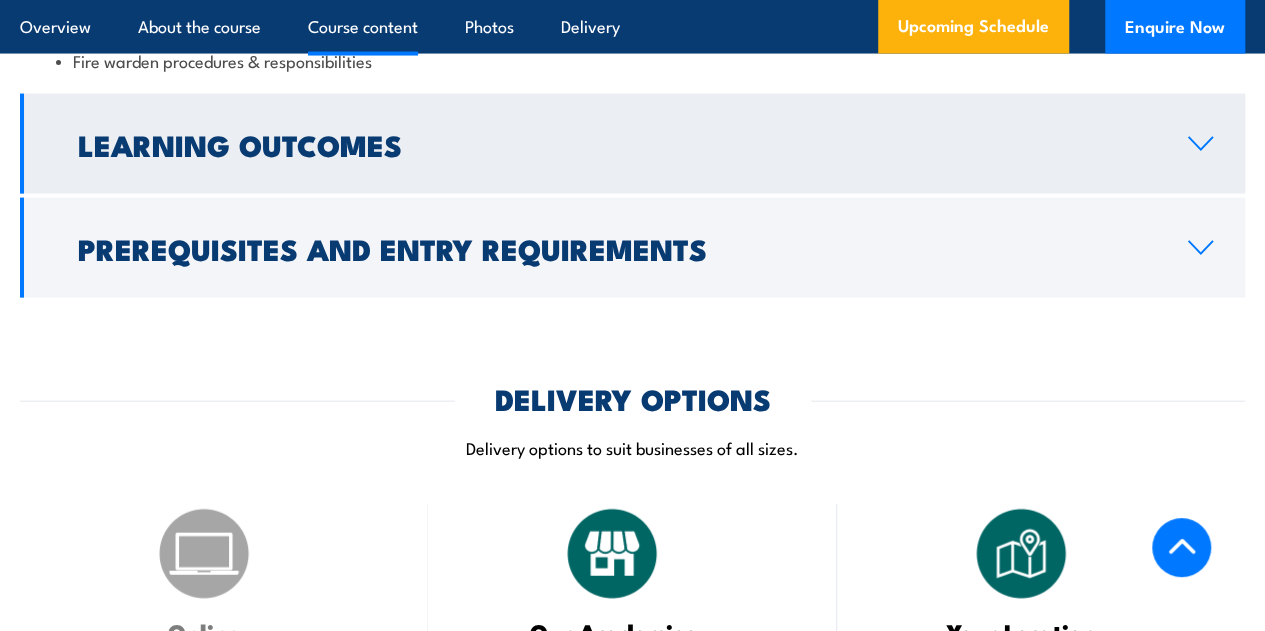 click on "Learning Outcomes" at bounding box center (617, 144) 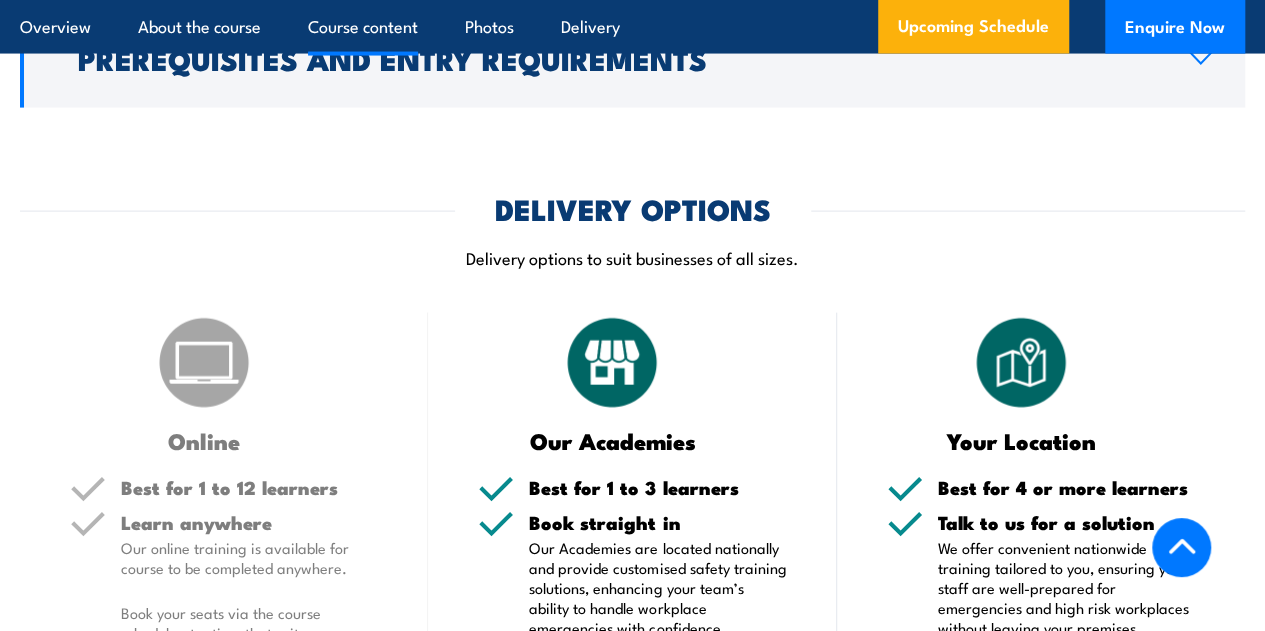 scroll, scrollTop: 1887, scrollLeft: 0, axis: vertical 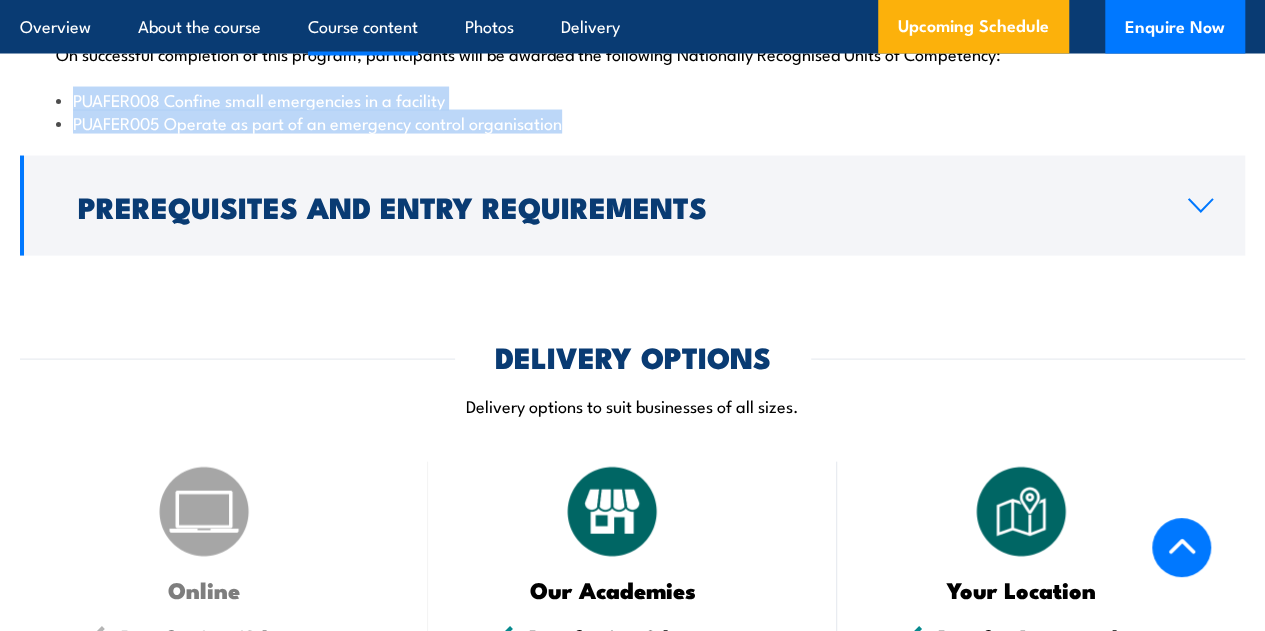 drag, startPoint x: 567, startPoint y: 170, endPoint x: 72, endPoint y: 144, distance: 495.68237 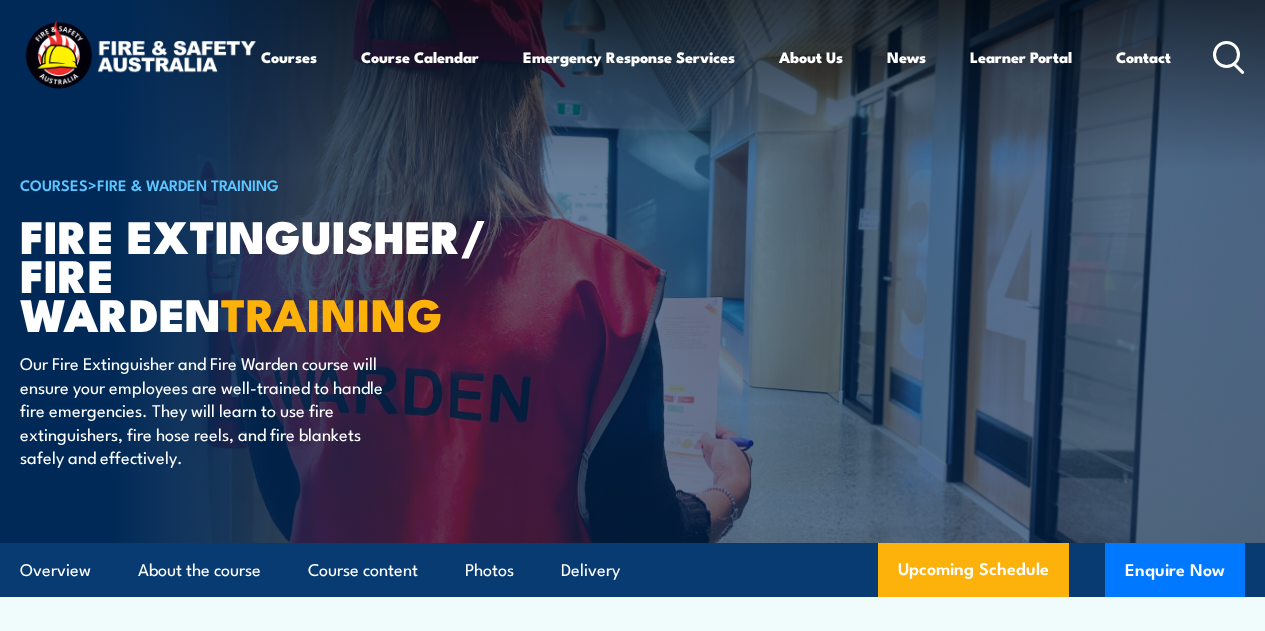 scroll, scrollTop: 274, scrollLeft: 0, axis: vertical 